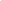 scroll, scrollTop: 0, scrollLeft: 0, axis: both 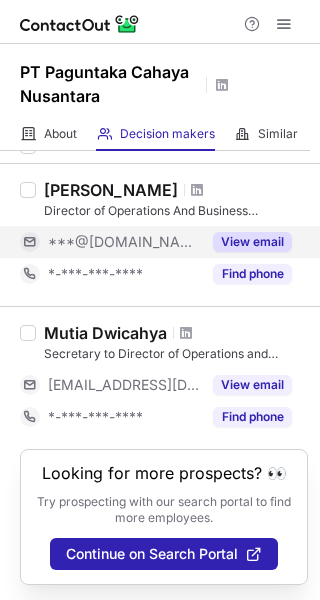 click on "***@[DOMAIN_NAME]" at bounding box center (124, 242) 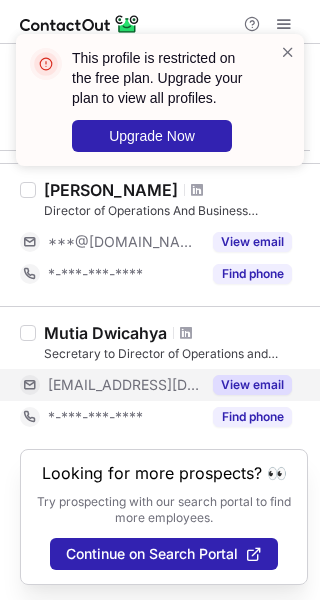 click on "[EMAIL_ADDRESS][DOMAIN_NAME]" at bounding box center [110, 385] 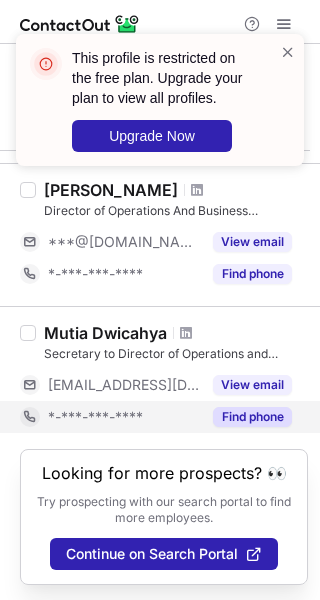 click on "*-***-***-****" at bounding box center (95, 417) 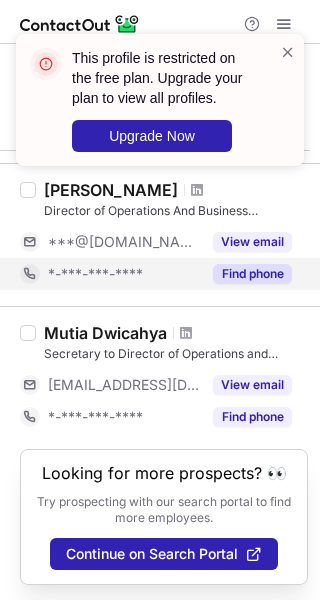 click on "*-***-***-****" at bounding box center (95, 274) 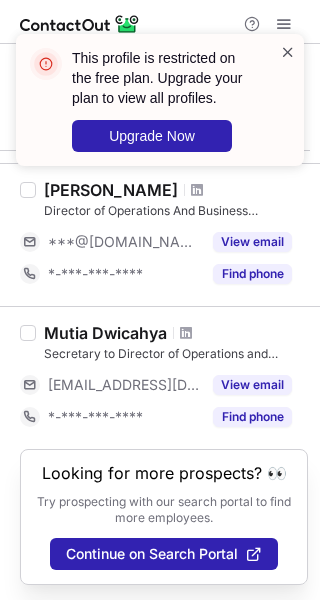 click at bounding box center (288, 52) 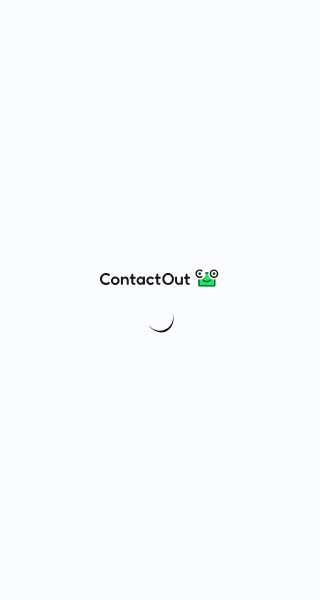 scroll, scrollTop: 0, scrollLeft: 0, axis: both 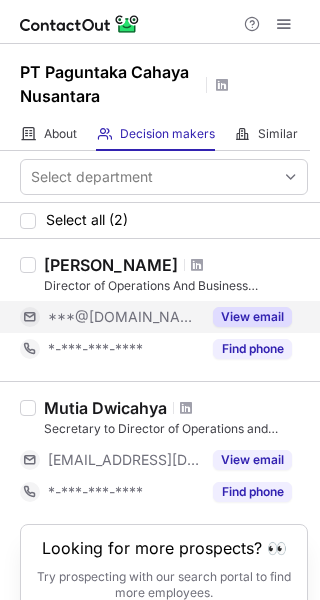 click on "***@[DOMAIN_NAME]" at bounding box center [124, 317] 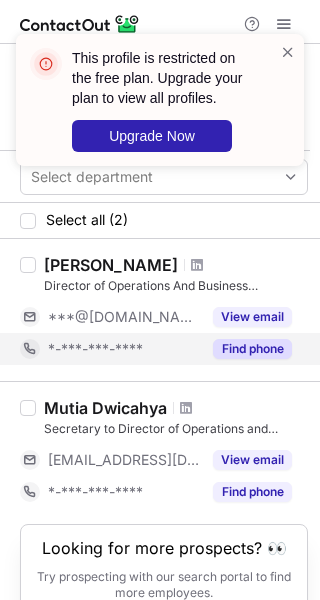 click on "*-***-***-****" at bounding box center [95, 349] 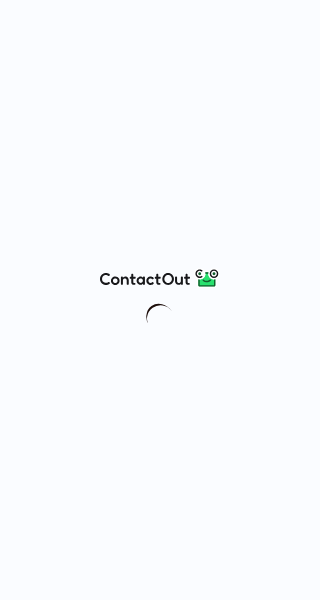 scroll, scrollTop: 0, scrollLeft: 0, axis: both 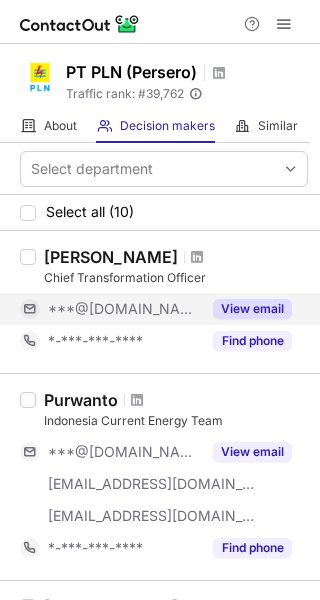 click on "***@gmail.com" at bounding box center (124, 309) 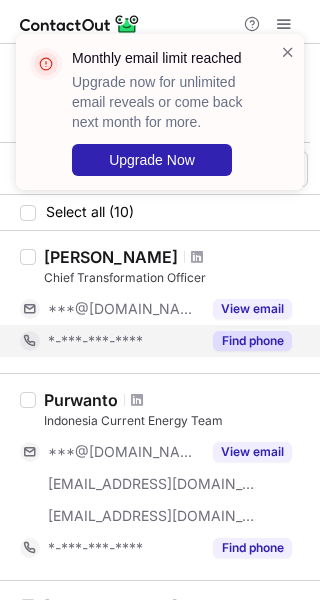 click on "*-***-***-****" at bounding box center (95, 341) 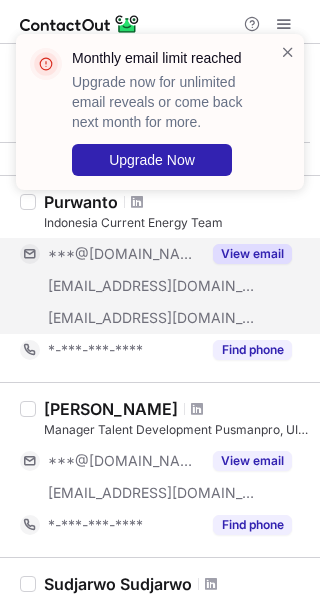 scroll, scrollTop: 200, scrollLeft: 0, axis: vertical 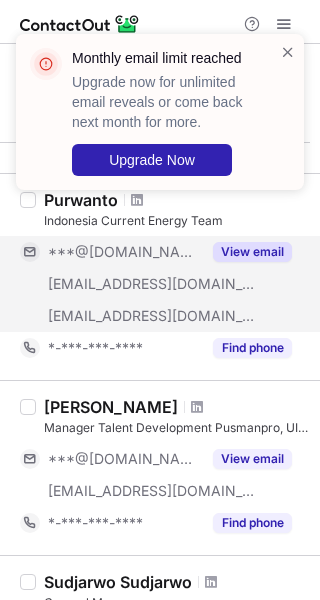click on "***@[DOMAIN_NAME]" at bounding box center (124, 252) 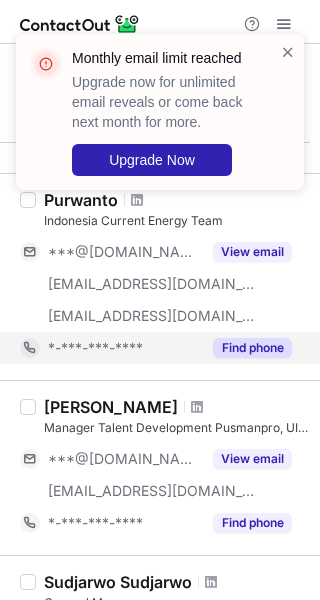 click on "*-***-***-****" at bounding box center (110, 348) 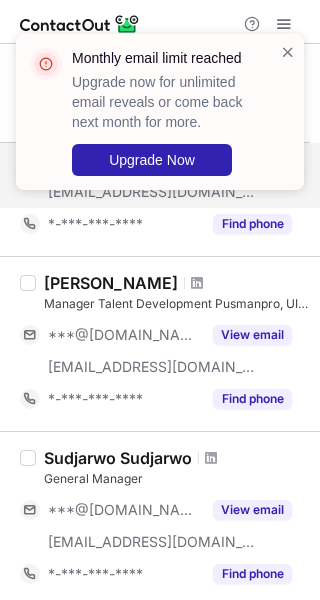 scroll, scrollTop: 400, scrollLeft: 0, axis: vertical 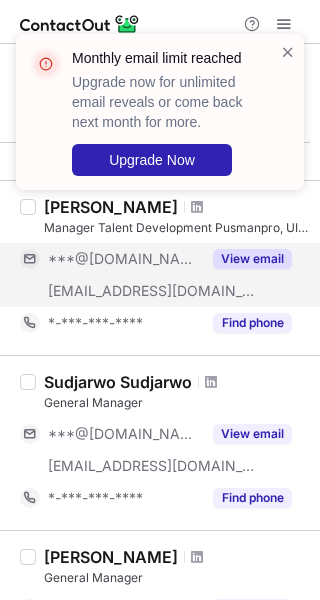 click on "***@[DOMAIN_NAME]" at bounding box center (124, 259) 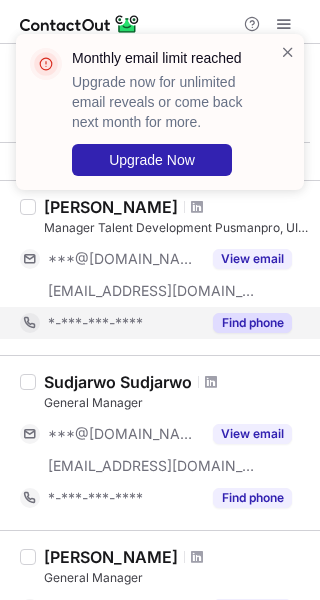 click on "*-***-***-****" at bounding box center (95, 323) 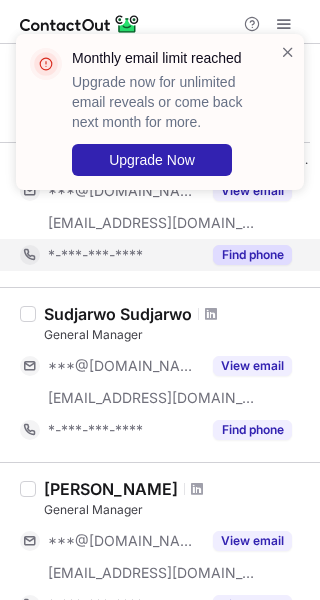 scroll, scrollTop: 500, scrollLeft: 0, axis: vertical 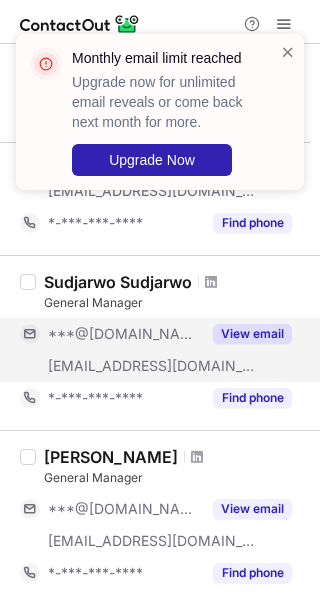 click on "***@[DOMAIN_NAME]" at bounding box center [124, 334] 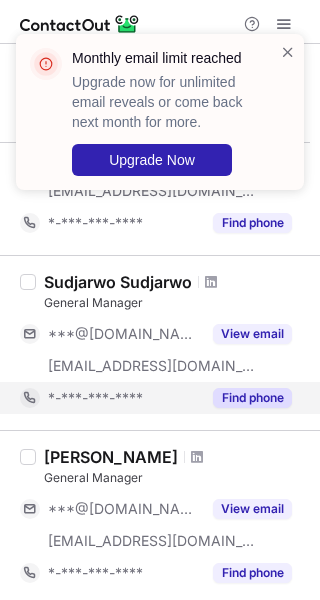 click on "*-***-***-****" at bounding box center (95, 398) 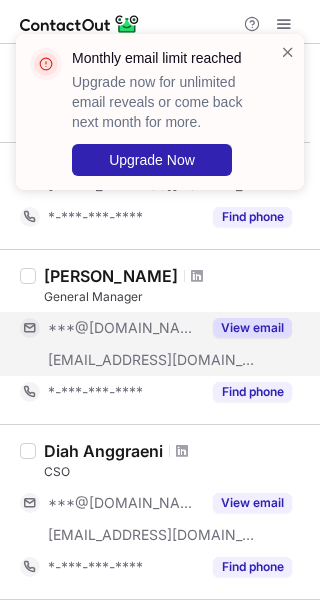 scroll, scrollTop: 700, scrollLeft: 0, axis: vertical 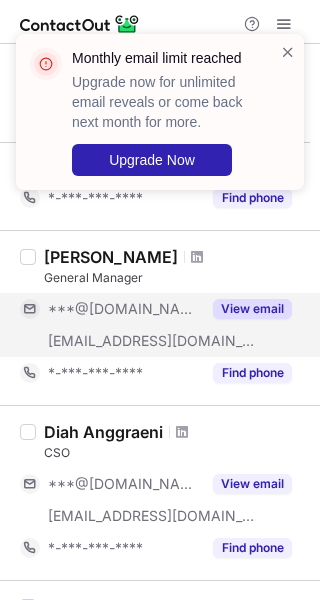 click on "***@pln.co.id" at bounding box center (110, 341) 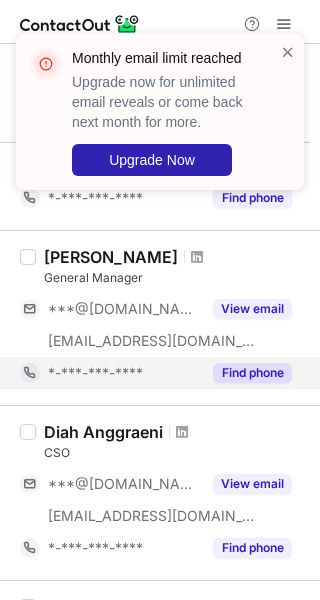 click on "*-***-***-****" at bounding box center (95, 373) 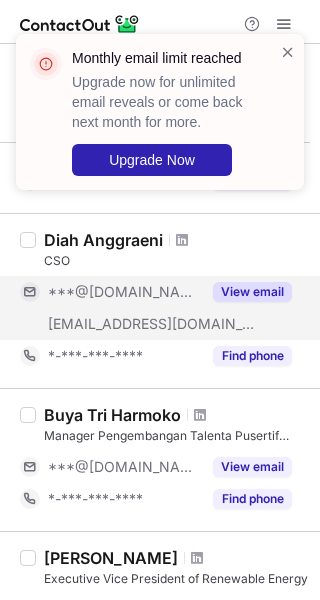 scroll, scrollTop: 900, scrollLeft: 0, axis: vertical 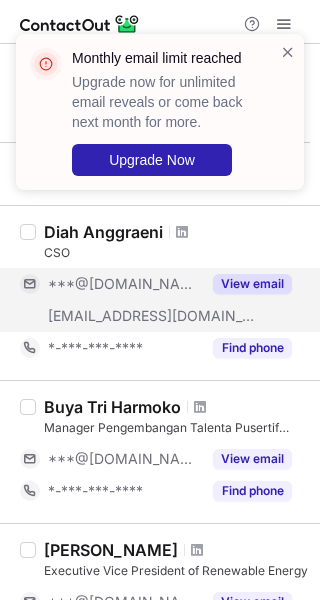 click on "***@yahoo.com" at bounding box center (124, 284) 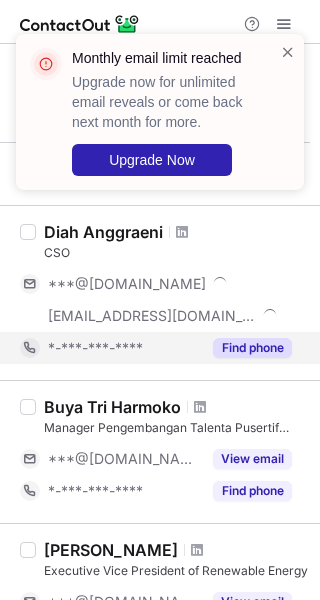 click on "*-***-***-****" at bounding box center [95, 348] 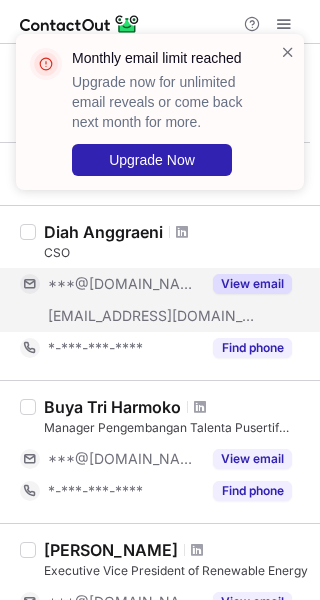 scroll, scrollTop: 1100, scrollLeft: 0, axis: vertical 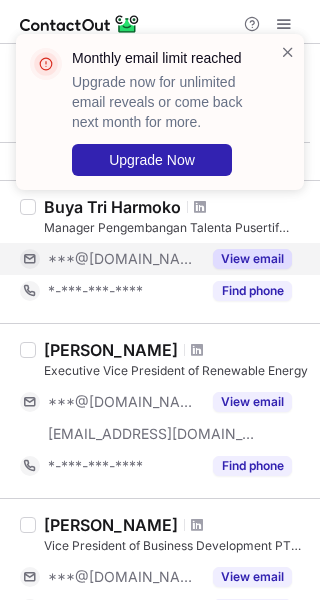 click on "***@[DOMAIN_NAME]" at bounding box center [110, 259] 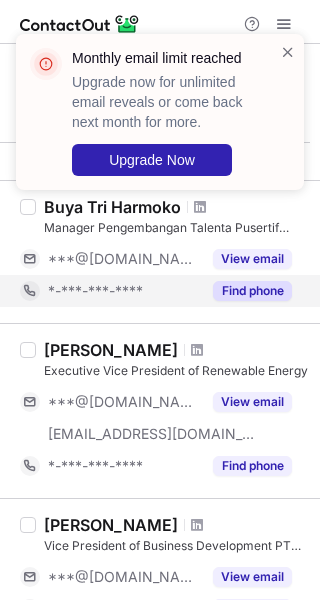 click on "*-***-***-****" at bounding box center (95, 291) 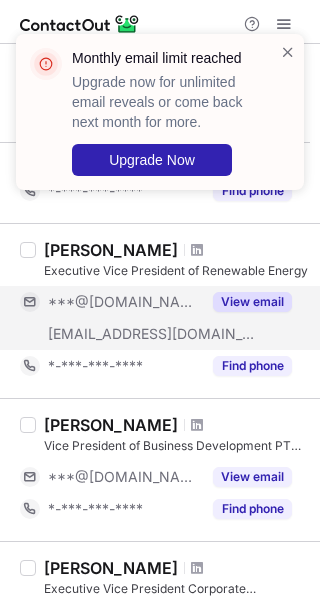 click on "***@yahoo.com" at bounding box center (110, 302) 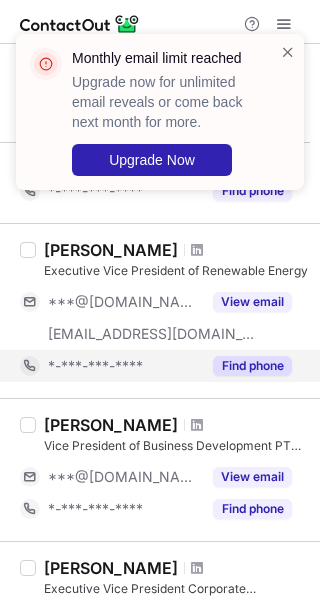 click on "*-***-***-****" at bounding box center [95, 366] 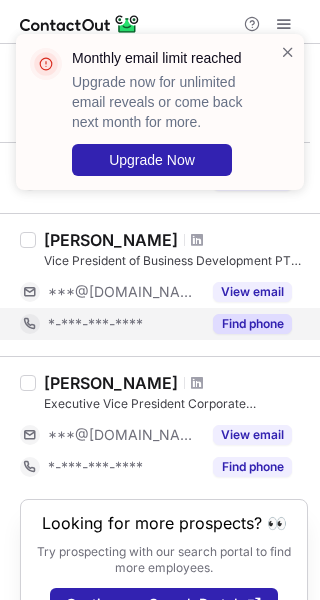scroll, scrollTop: 1400, scrollLeft: 0, axis: vertical 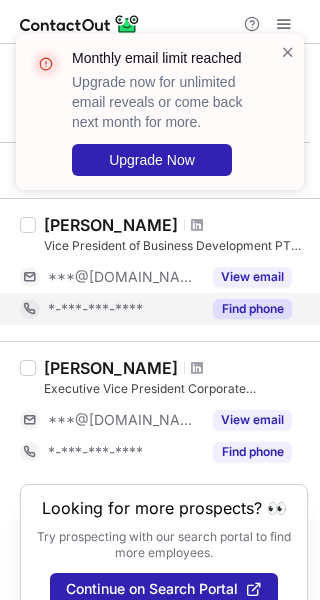 click on "*-***-***-****" at bounding box center [95, 309] 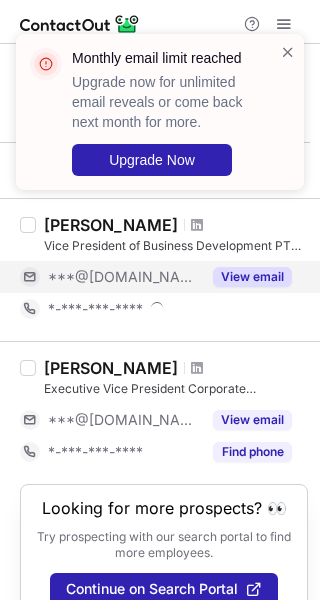 click on "***@[DOMAIN_NAME]" at bounding box center (124, 277) 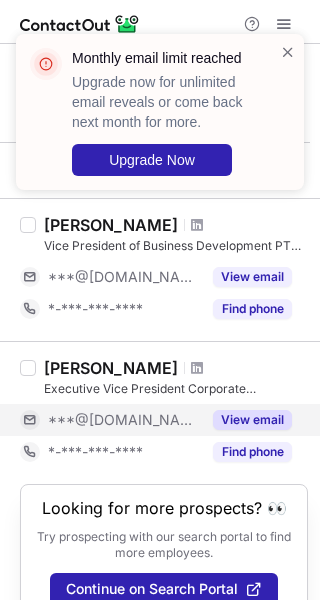 click on "***@[DOMAIN_NAME]" at bounding box center [124, 420] 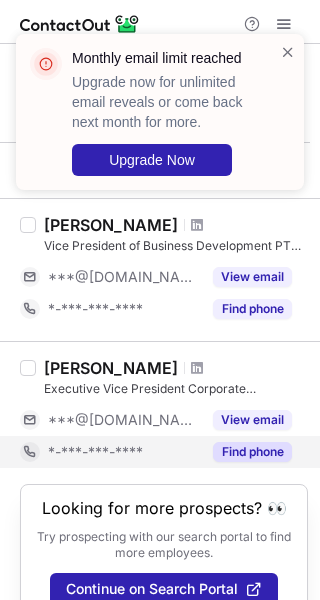 click on "*-***-***-****" at bounding box center (95, 452) 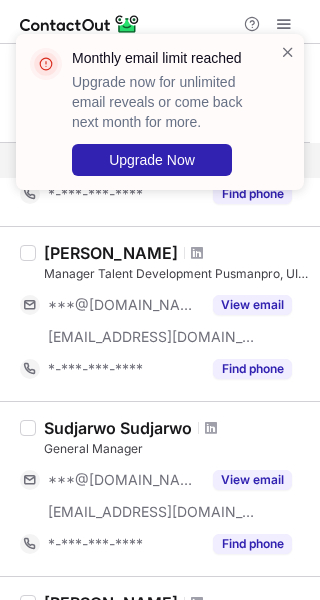scroll, scrollTop: 200, scrollLeft: 0, axis: vertical 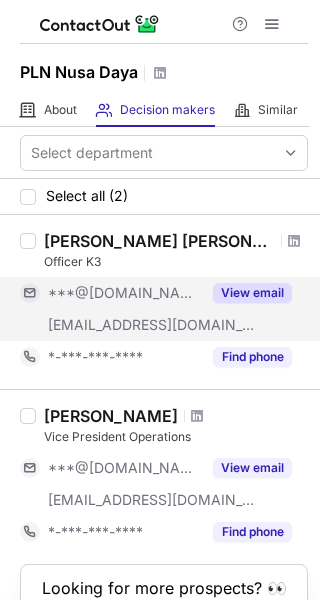 click on "***@[DOMAIN_NAME]" at bounding box center [124, 293] 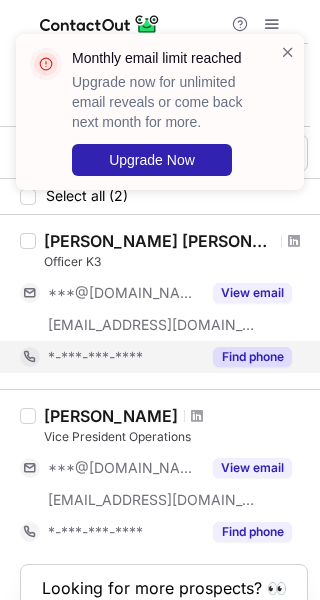 click on "*-***-***-****" at bounding box center [95, 357] 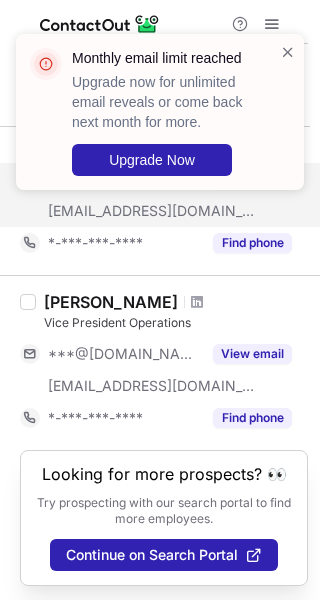 scroll, scrollTop: 115, scrollLeft: 0, axis: vertical 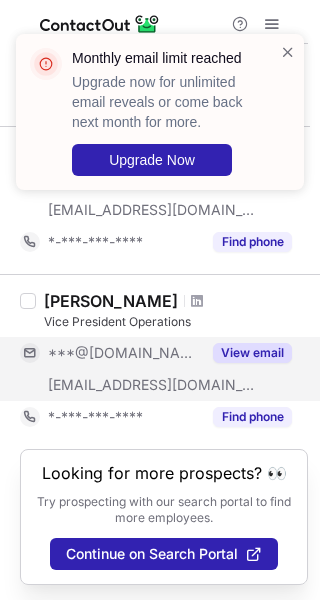 click on "***@[DOMAIN_NAME]" at bounding box center (124, 353) 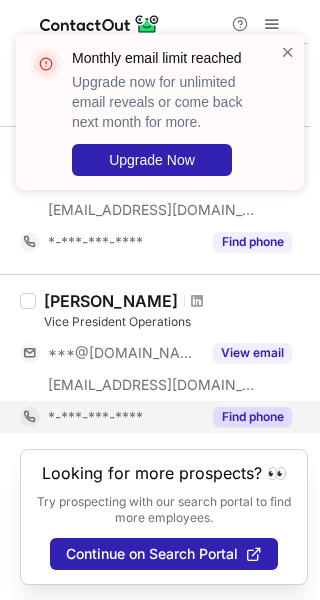 click on "*-***-***-****" at bounding box center (95, 417) 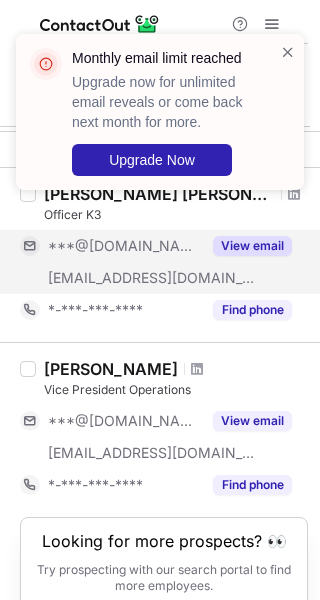 scroll, scrollTop: 0, scrollLeft: 0, axis: both 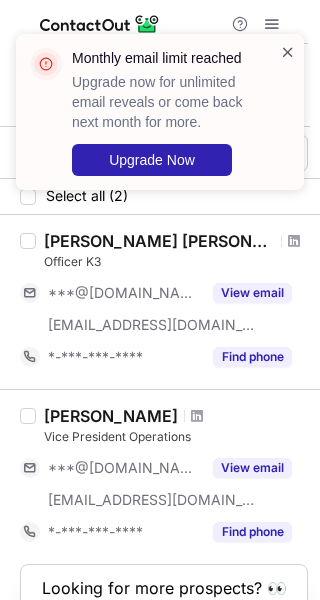 click at bounding box center [288, 52] 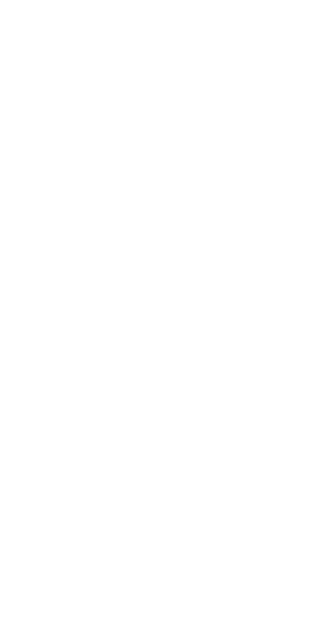 scroll, scrollTop: 0, scrollLeft: 0, axis: both 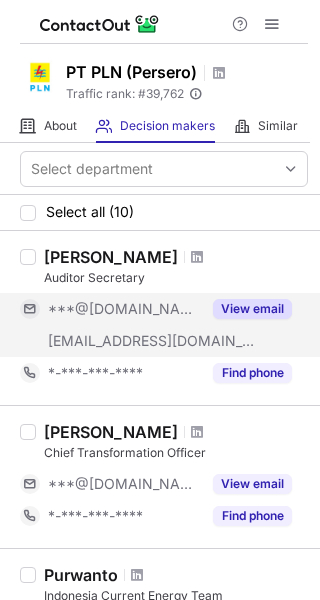 click on "***@[DOMAIN_NAME]" at bounding box center [124, 309] 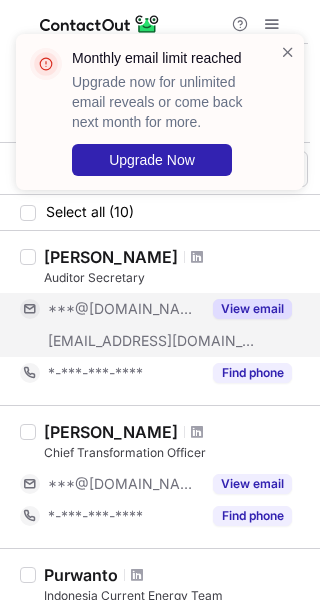 click on "[EMAIL_ADDRESS][DOMAIN_NAME]" at bounding box center [152, 341] 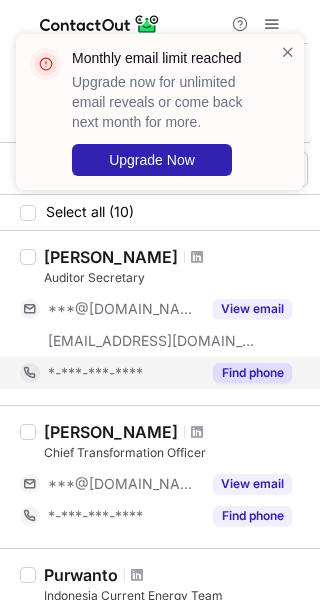 click on "*-***-***-****" at bounding box center (95, 373) 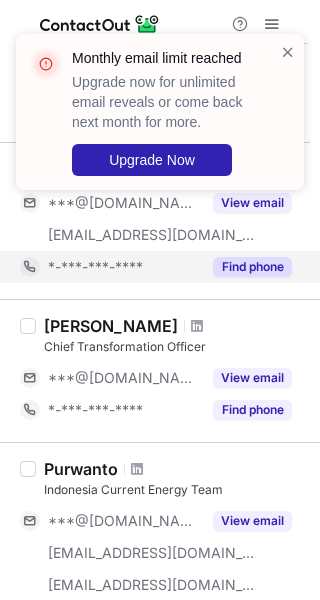 scroll, scrollTop: 200, scrollLeft: 0, axis: vertical 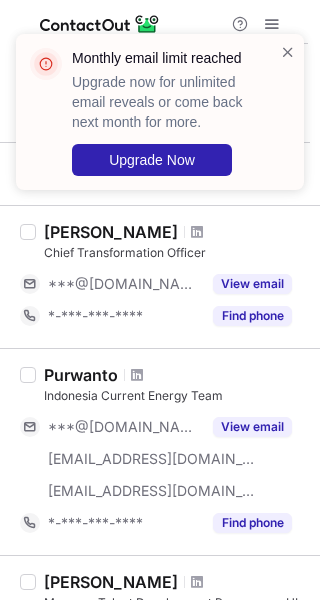 click on "Chief Transformation Officer" at bounding box center [176, 253] 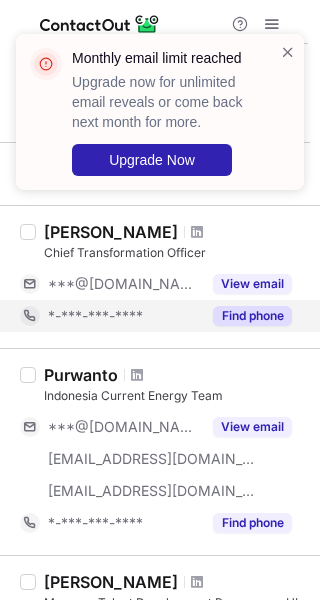 click on "*-***-***-****" at bounding box center (110, 316) 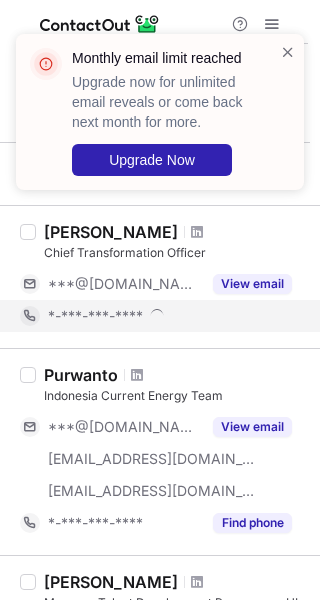 click on "*-***-***-****" at bounding box center [95, 316] 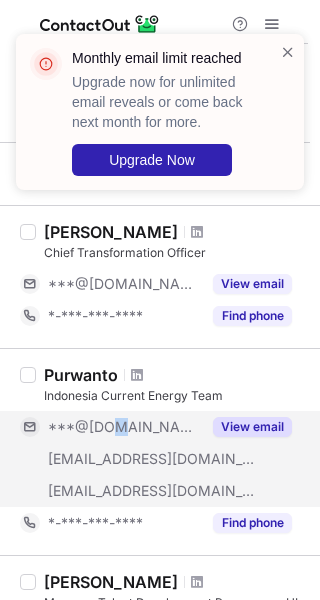 click on "***@gmail.com" at bounding box center (124, 427) 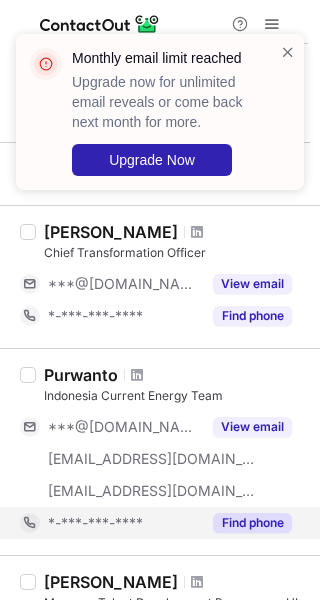 click on "*-***-***-****" at bounding box center (110, 523) 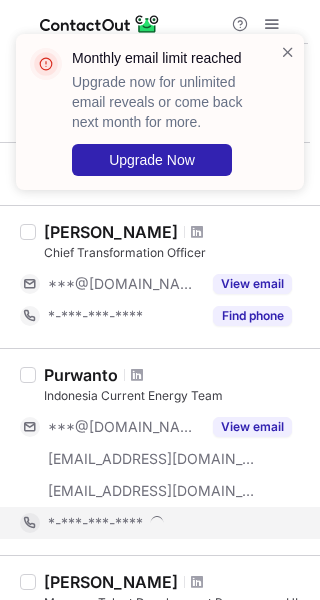 click on "*-***-***-****" at bounding box center [95, 523] 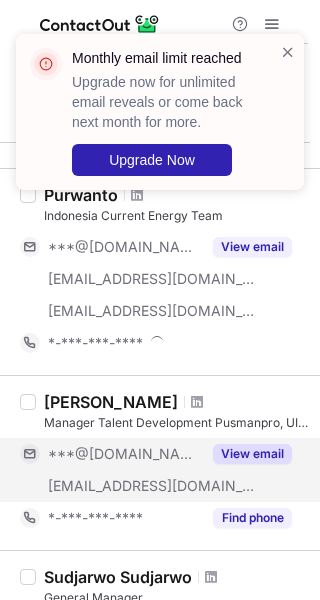 scroll, scrollTop: 400, scrollLeft: 0, axis: vertical 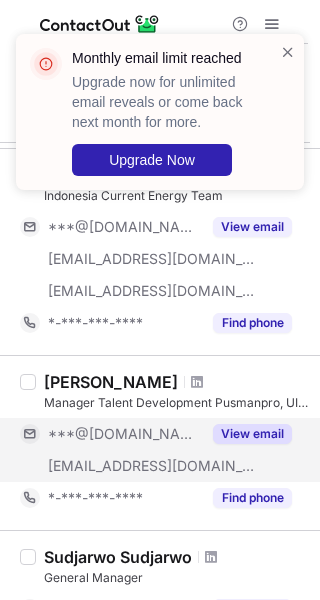 click on "***@[DOMAIN_NAME]" at bounding box center [124, 434] 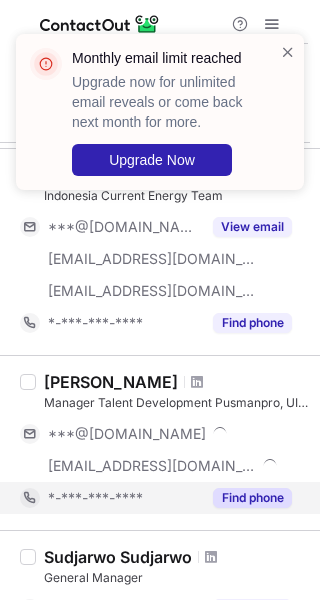 click on "*-***-***-****" at bounding box center (110, 498) 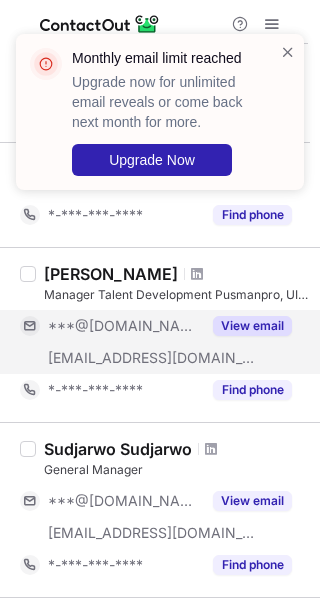 scroll, scrollTop: 600, scrollLeft: 0, axis: vertical 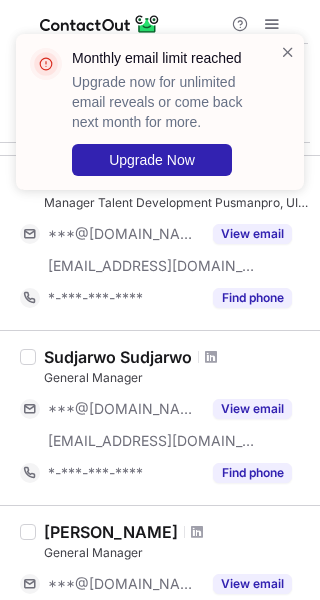 click on "General Manager" at bounding box center [176, 378] 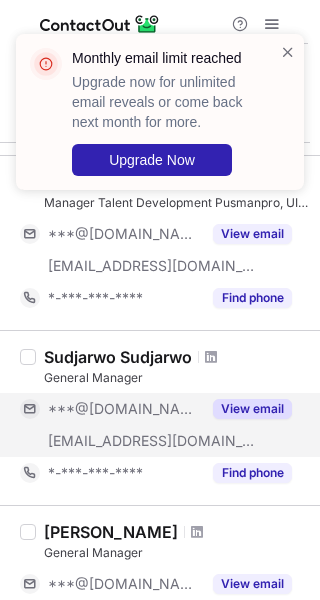 click on "***@yahoo.com" at bounding box center [124, 409] 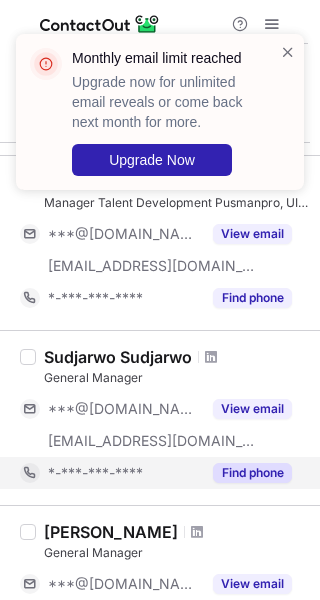 click on "*-***-***-****" at bounding box center [95, 473] 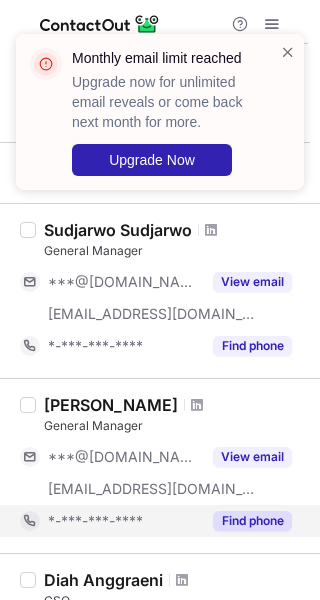 scroll, scrollTop: 800, scrollLeft: 0, axis: vertical 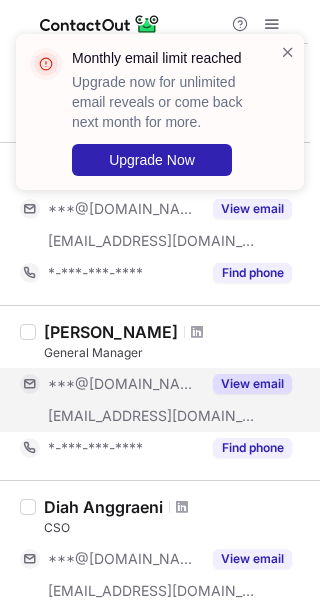 click on "***@[DOMAIN_NAME]" at bounding box center [124, 384] 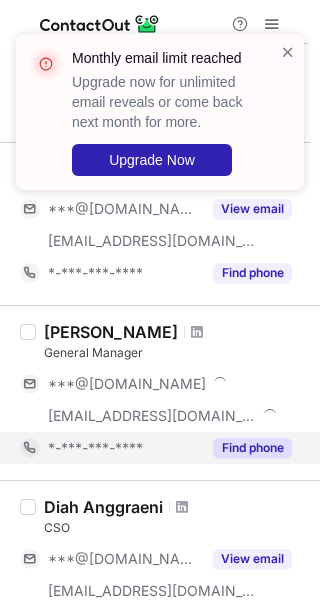 click on "*-***-***-****" at bounding box center (110, 448) 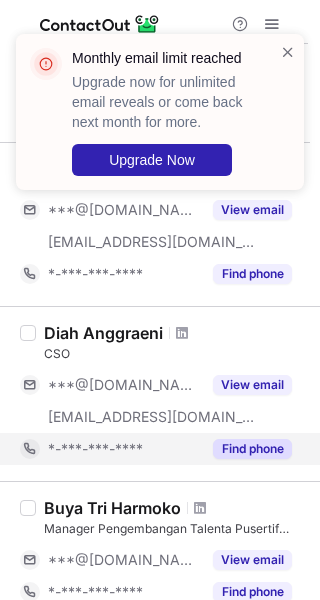 scroll, scrollTop: 1000, scrollLeft: 0, axis: vertical 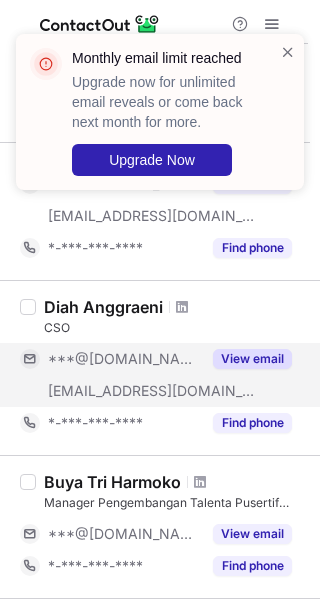 drag, startPoint x: 137, startPoint y: 352, endPoint x: 140, endPoint y: 373, distance: 21.213203 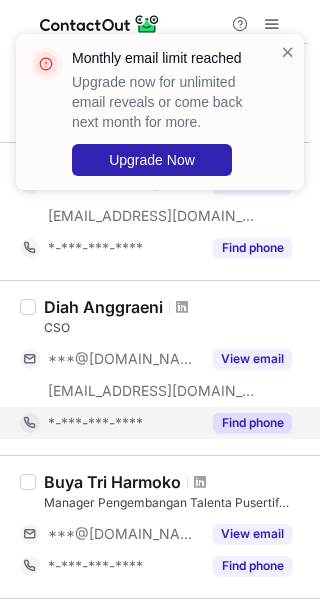 click on "*-***-***-****" at bounding box center (95, 423) 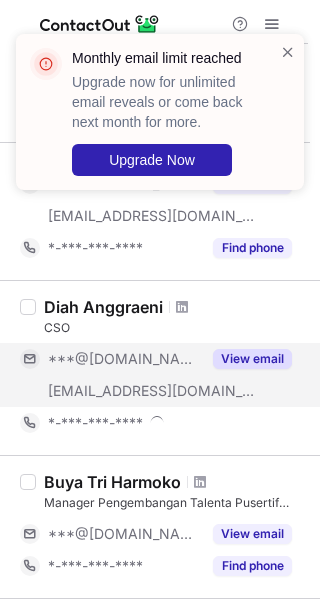 scroll, scrollTop: 1100, scrollLeft: 0, axis: vertical 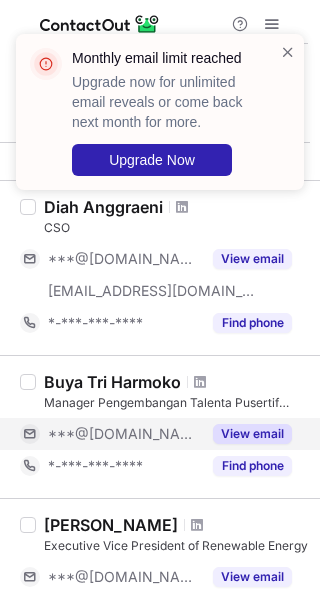 click on "***@[DOMAIN_NAME]" at bounding box center (124, 434) 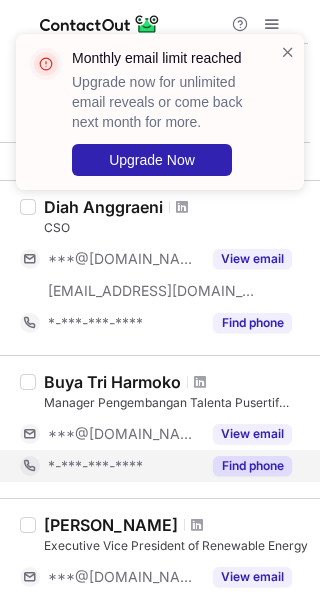 click on "*-***-***-****" at bounding box center (95, 466) 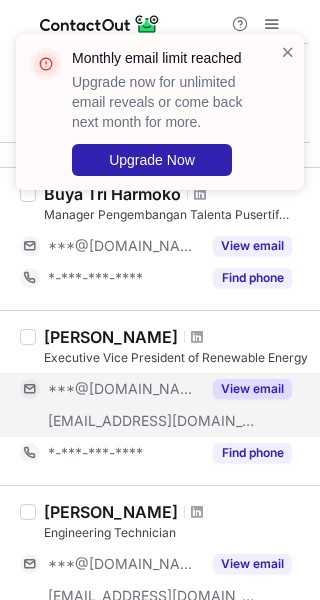scroll, scrollTop: 1300, scrollLeft: 0, axis: vertical 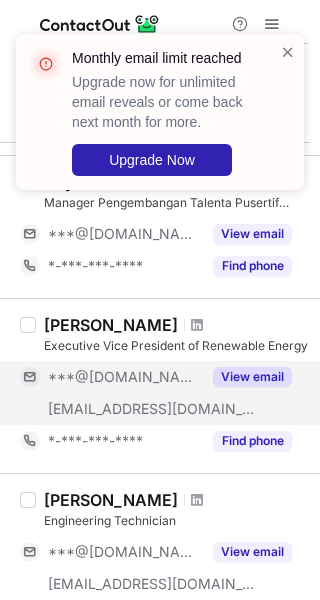 click on "***@yahoo.com" at bounding box center [110, 377] 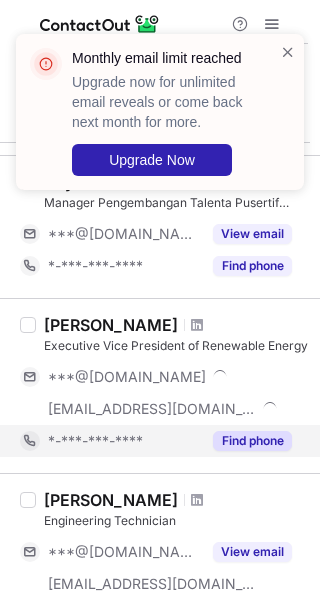 click on "*-***-***-****" at bounding box center [95, 441] 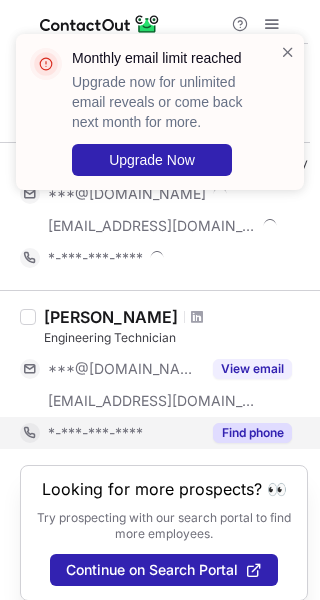scroll, scrollTop: 1496, scrollLeft: 0, axis: vertical 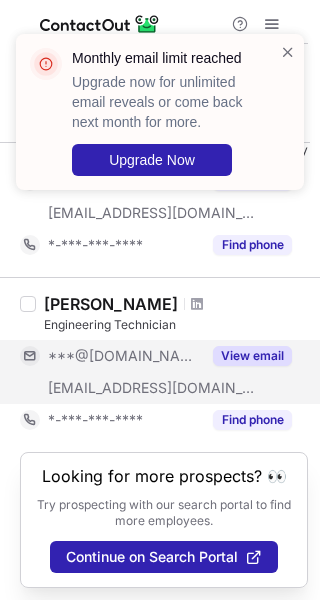 click on "***@[DOMAIN_NAME]" at bounding box center (124, 356) 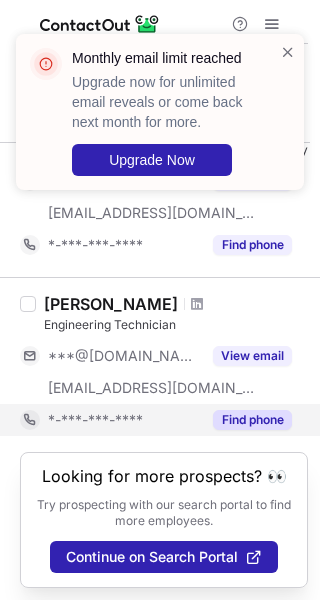 click on "*-***-***-****" at bounding box center (95, 420) 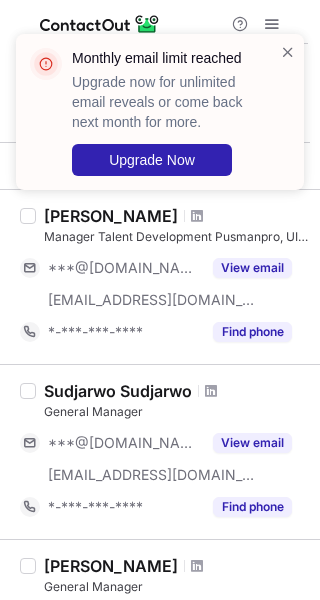 scroll, scrollTop: 196, scrollLeft: 0, axis: vertical 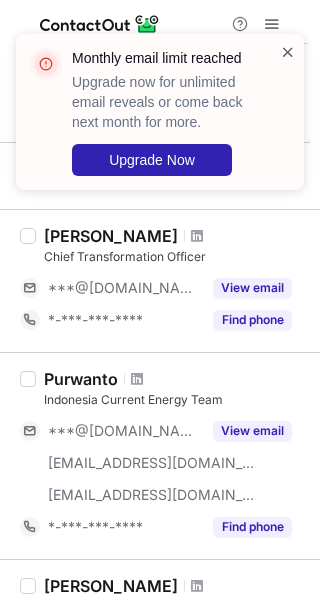 click at bounding box center [288, 52] 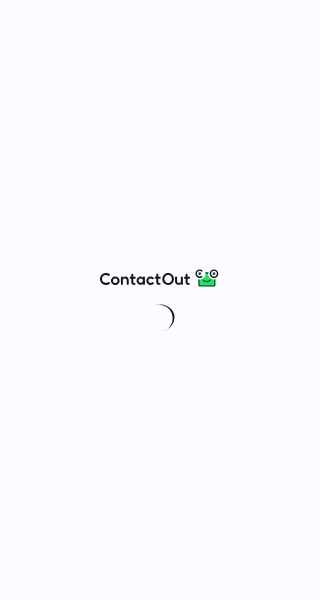 scroll, scrollTop: 0, scrollLeft: 0, axis: both 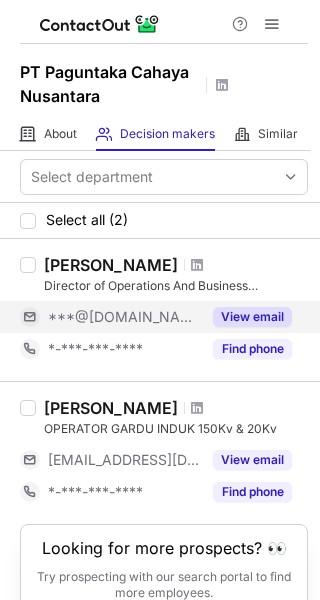 click on "***@[DOMAIN_NAME]" at bounding box center (124, 317) 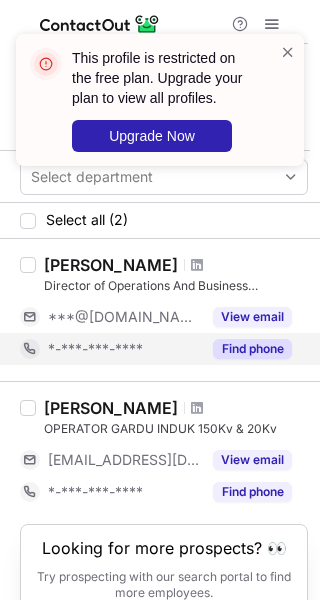click on "*-***-***-****" at bounding box center (95, 349) 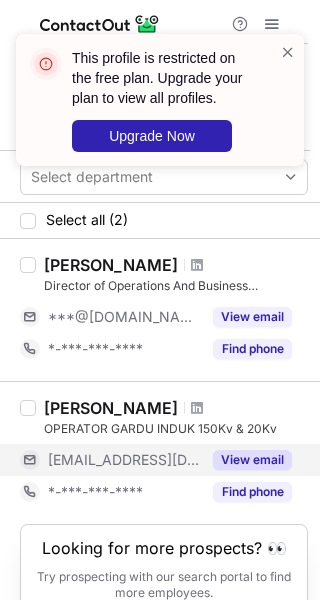 click on "[EMAIL_ADDRESS][DOMAIN_NAME]" at bounding box center (124, 460) 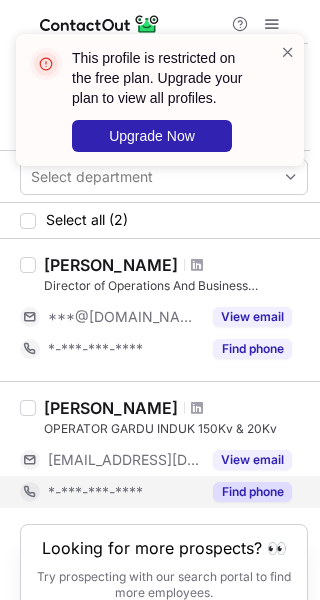 click on "*-***-***-****" at bounding box center [95, 492] 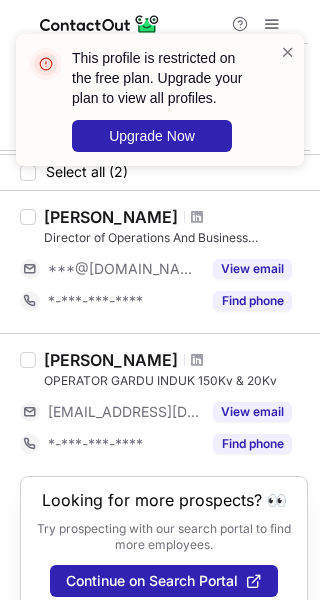 scroll, scrollTop: 75, scrollLeft: 0, axis: vertical 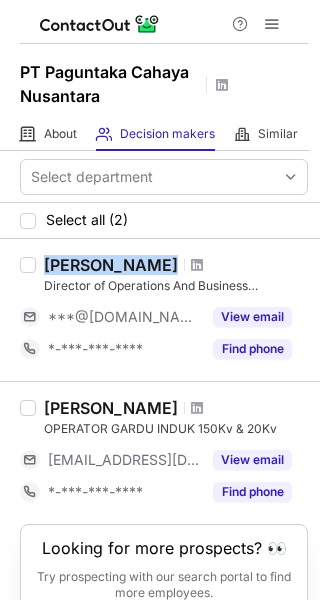 drag, startPoint x: 45, startPoint y: 264, endPoint x: 243, endPoint y: 268, distance: 198.0404 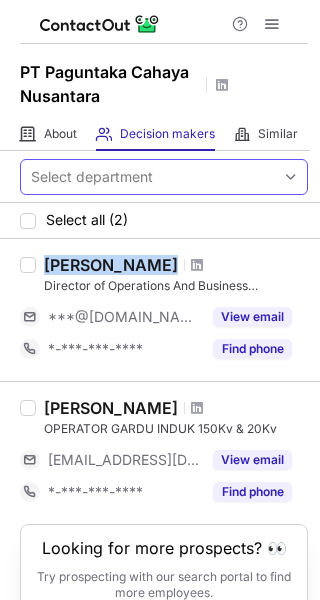 copy on "[PERSON_NAME]" 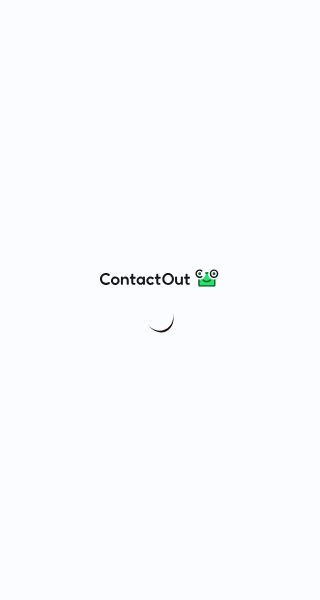 scroll, scrollTop: 0, scrollLeft: 0, axis: both 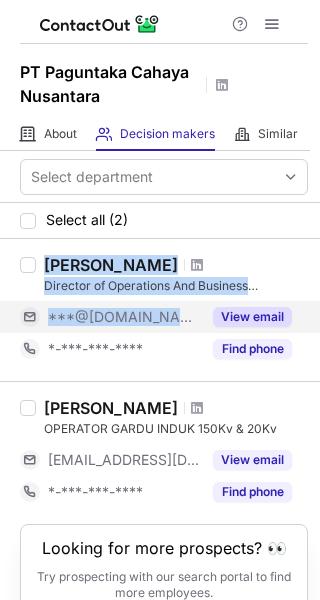 drag, startPoint x: 47, startPoint y: 263, endPoint x: 205, endPoint y: 303, distance: 162.98466 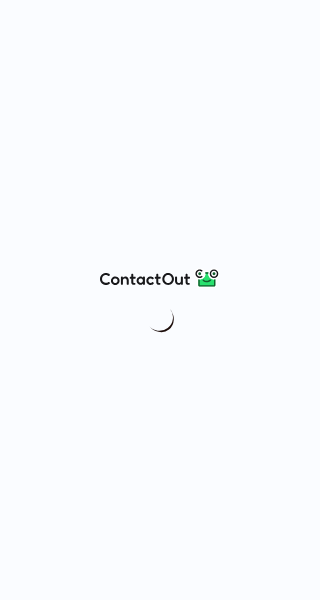 scroll, scrollTop: 0, scrollLeft: 0, axis: both 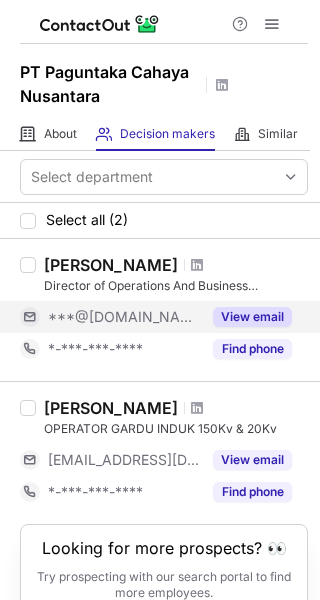 click on "***@gmail.com" at bounding box center (124, 317) 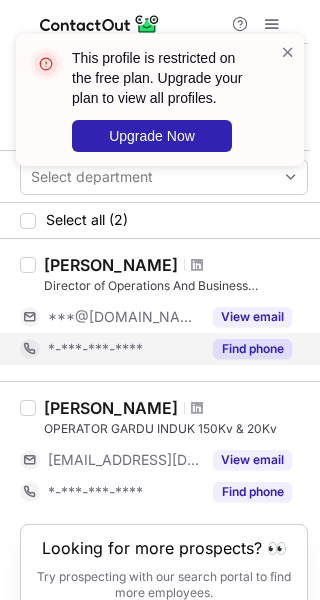click on "*-***-***-****" at bounding box center [95, 349] 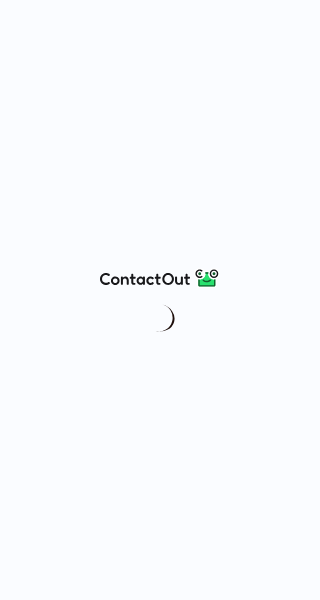 scroll, scrollTop: 0, scrollLeft: 0, axis: both 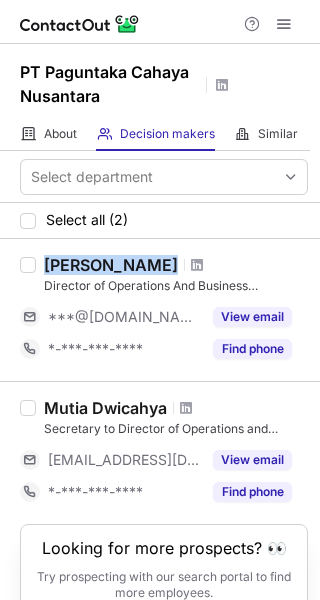 drag, startPoint x: 44, startPoint y: 264, endPoint x: 244, endPoint y: 264, distance: 200 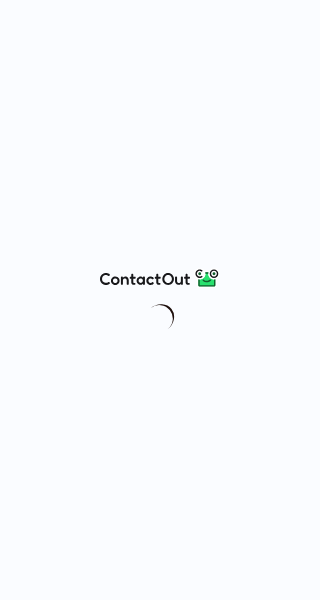 scroll, scrollTop: 0, scrollLeft: 0, axis: both 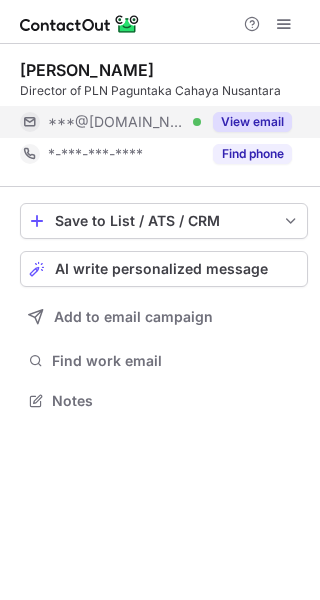 click on "***@[DOMAIN_NAME] Verified" at bounding box center (110, 122) 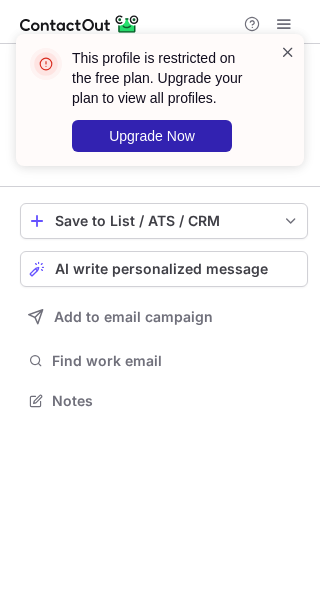 click at bounding box center (288, 52) 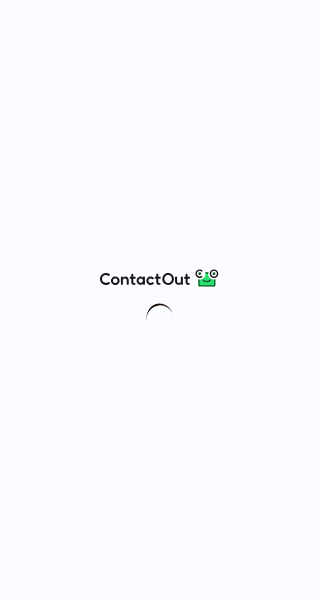 scroll, scrollTop: 0, scrollLeft: 0, axis: both 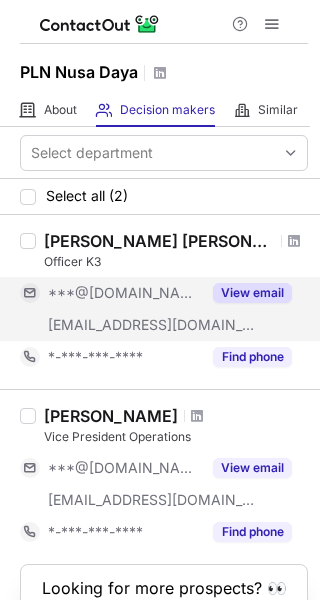 click on "***@[DOMAIN_NAME]" at bounding box center [124, 293] 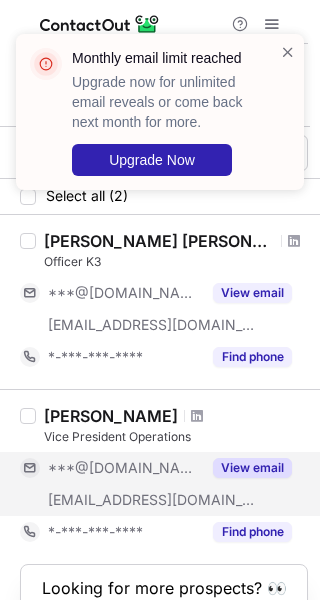click on "***@[DOMAIN_NAME]" at bounding box center [124, 468] 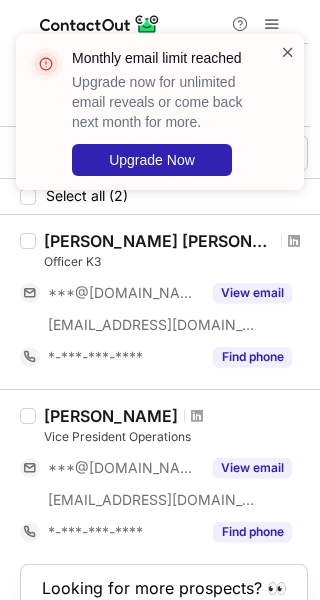 click at bounding box center (288, 52) 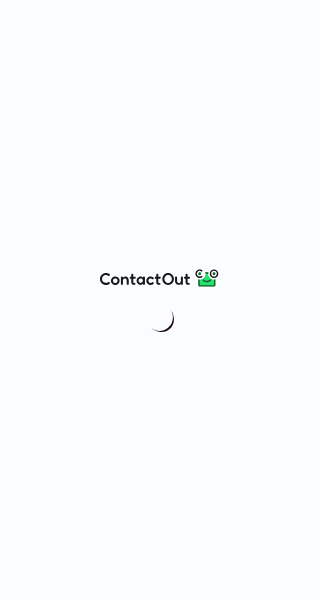 scroll, scrollTop: 0, scrollLeft: 0, axis: both 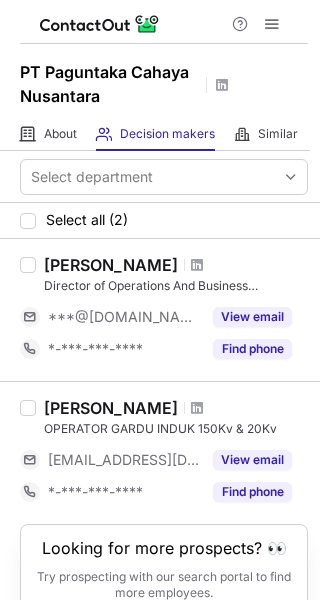 drag, startPoint x: 165, startPoint y: 412, endPoint x: 55, endPoint y: 369, distance: 118.10589 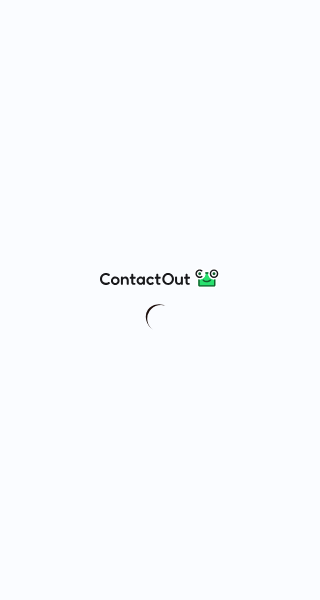 scroll, scrollTop: 0, scrollLeft: 0, axis: both 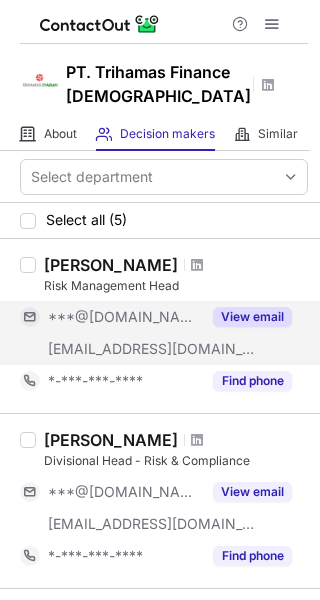 click on "***@[DOMAIN_NAME]" at bounding box center (124, 317) 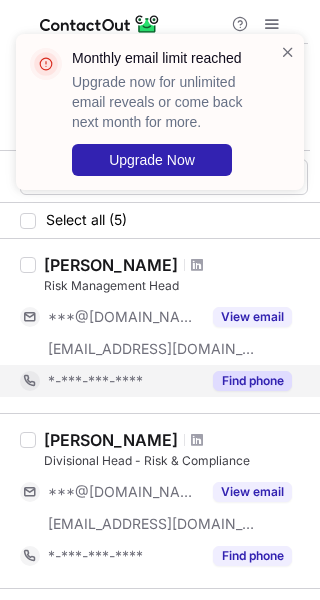 click on "*-***-***-****" at bounding box center [95, 381] 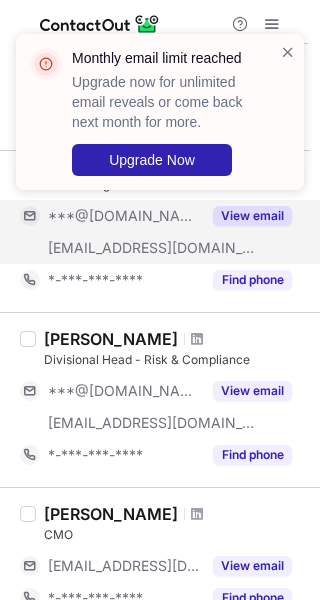 scroll, scrollTop: 200, scrollLeft: 0, axis: vertical 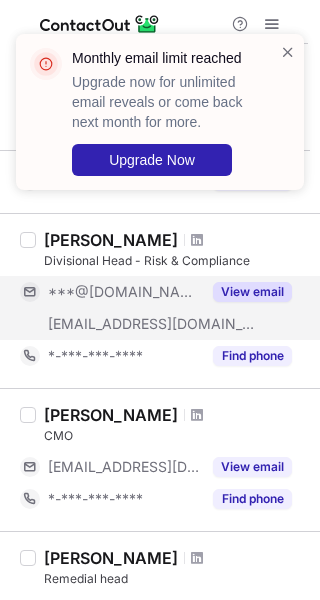 click on "***@[DOMAIN_NAME]" at bounding box center (124, 292) 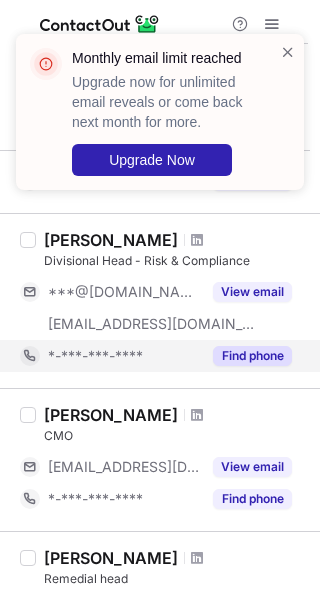 click on "*-***-***-****" at bounding box center [95, 356] 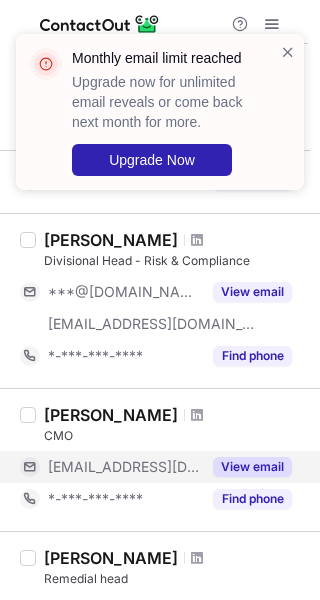 click on "[EMAIL_ADDRESS][DOMAIN_NAME]" at bounding box center (124, 467) 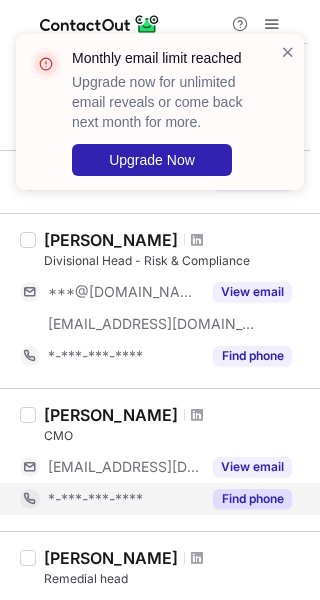 click on "*-***-***-****" at bounding box center [95, 499] 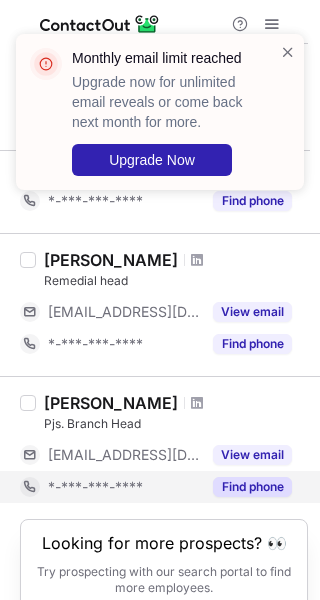scroll, scrollTop: 467, scrollLeft: 0, axis: vertical 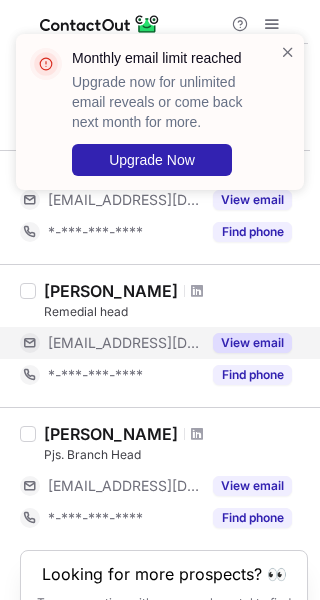 click on "[EMAIL_ADDRESS][DOMAIN_NAME]" at bounding box center [124, 343] 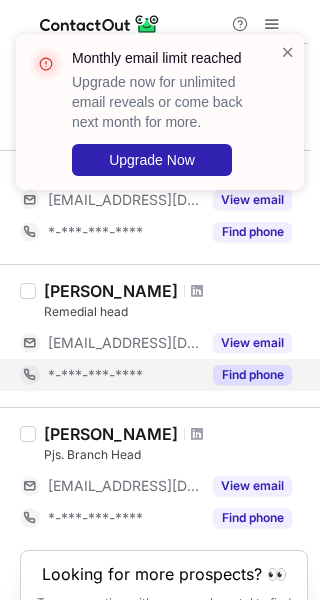 click on "*-***-***-****" at bounding box center [95, 375] 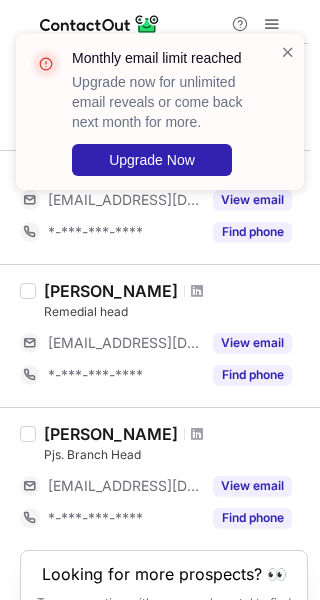 click on "Pjs. Branch Head" at bounding box center (176, 455) 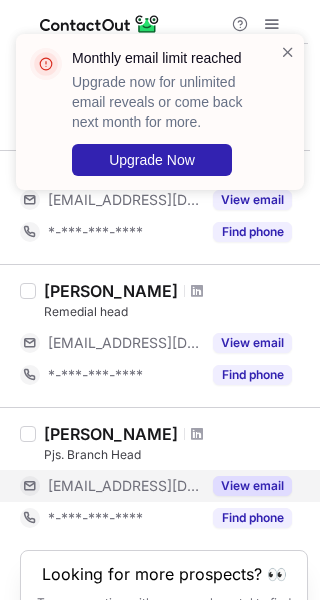 click on "[EMAIL_ADDRESS][DOMAIN_NAME]" at bounding box center [110, 486] 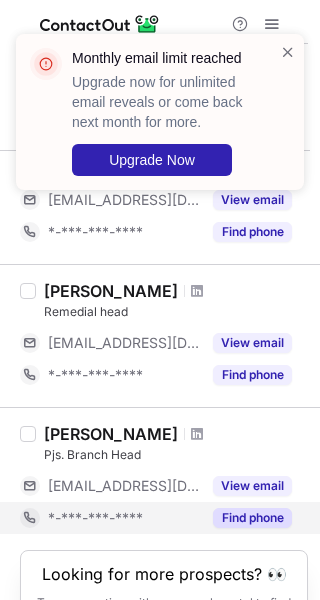 click on "*-***-***-****" at bounding box center (95, 518) 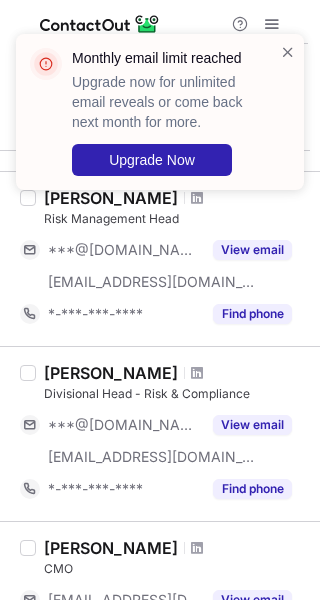 scroll, scrollTop: 0, scrollLeft: 0, axis: both 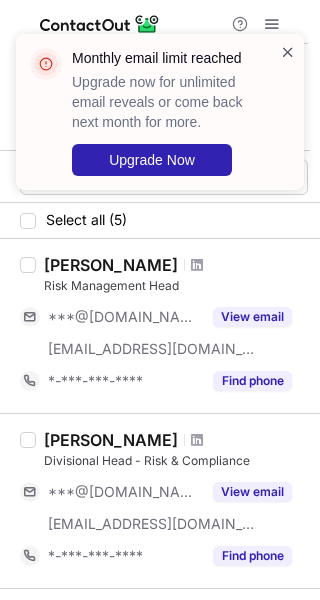 click at bounding box center (288, 52) 